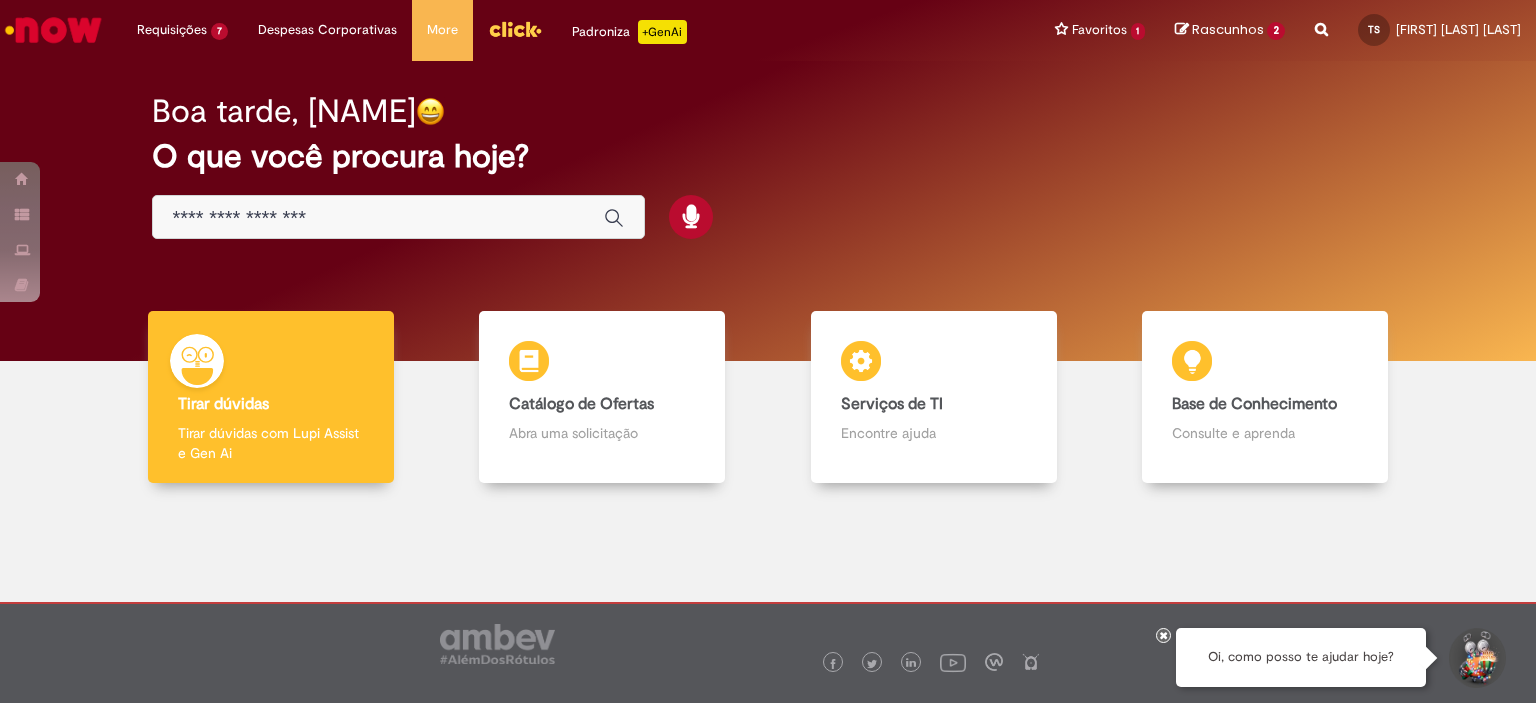 scroll, scrollTop: 0, scrollLeft: 0, axis: both 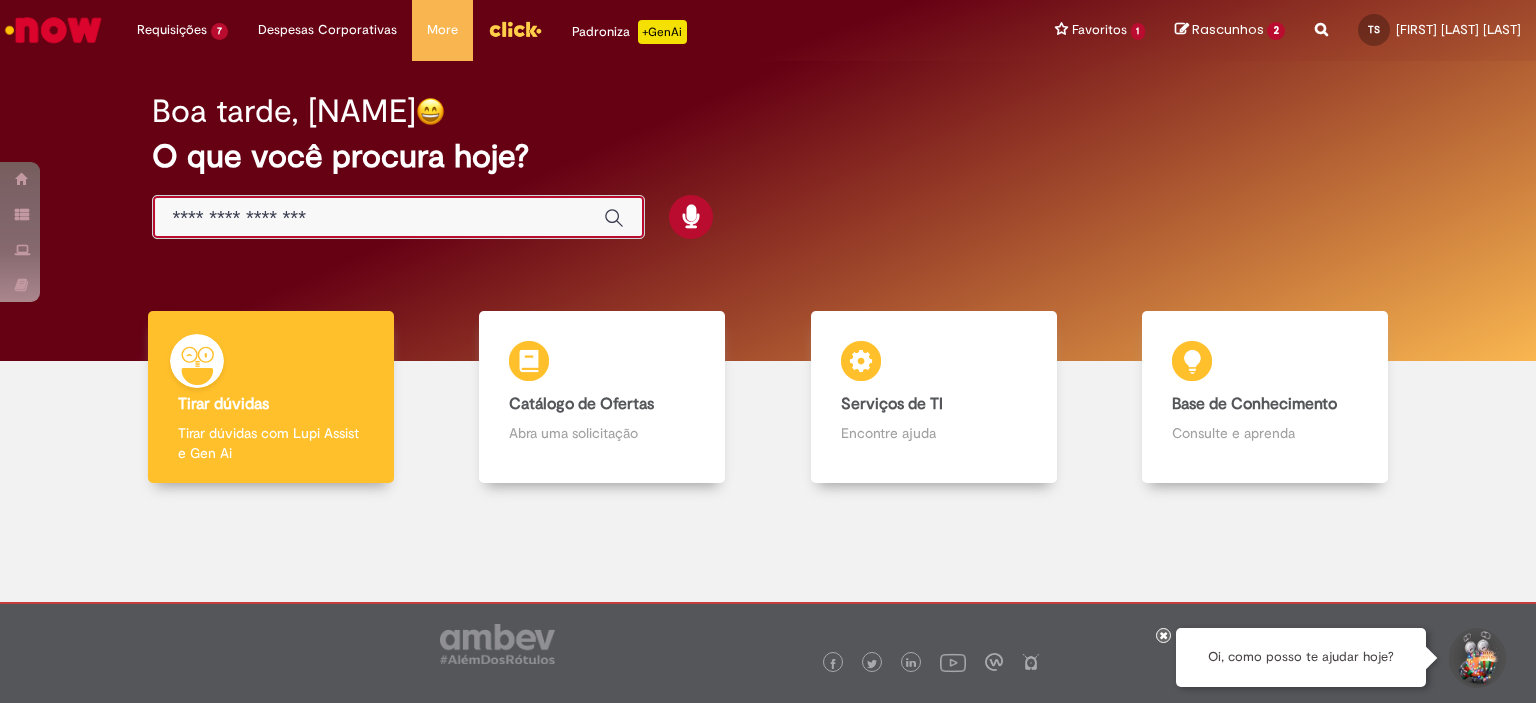 click at bounding box center [378, 218] 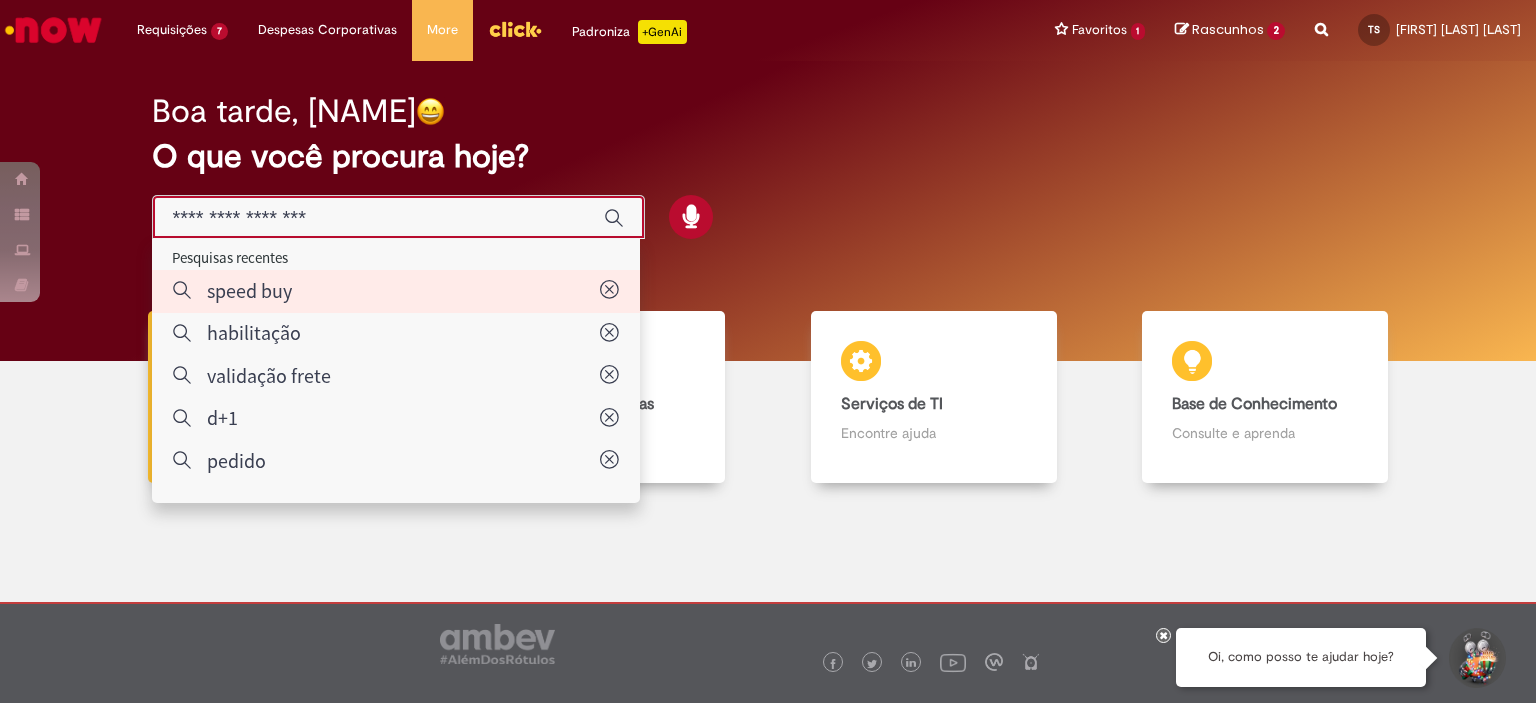 type on "*********" 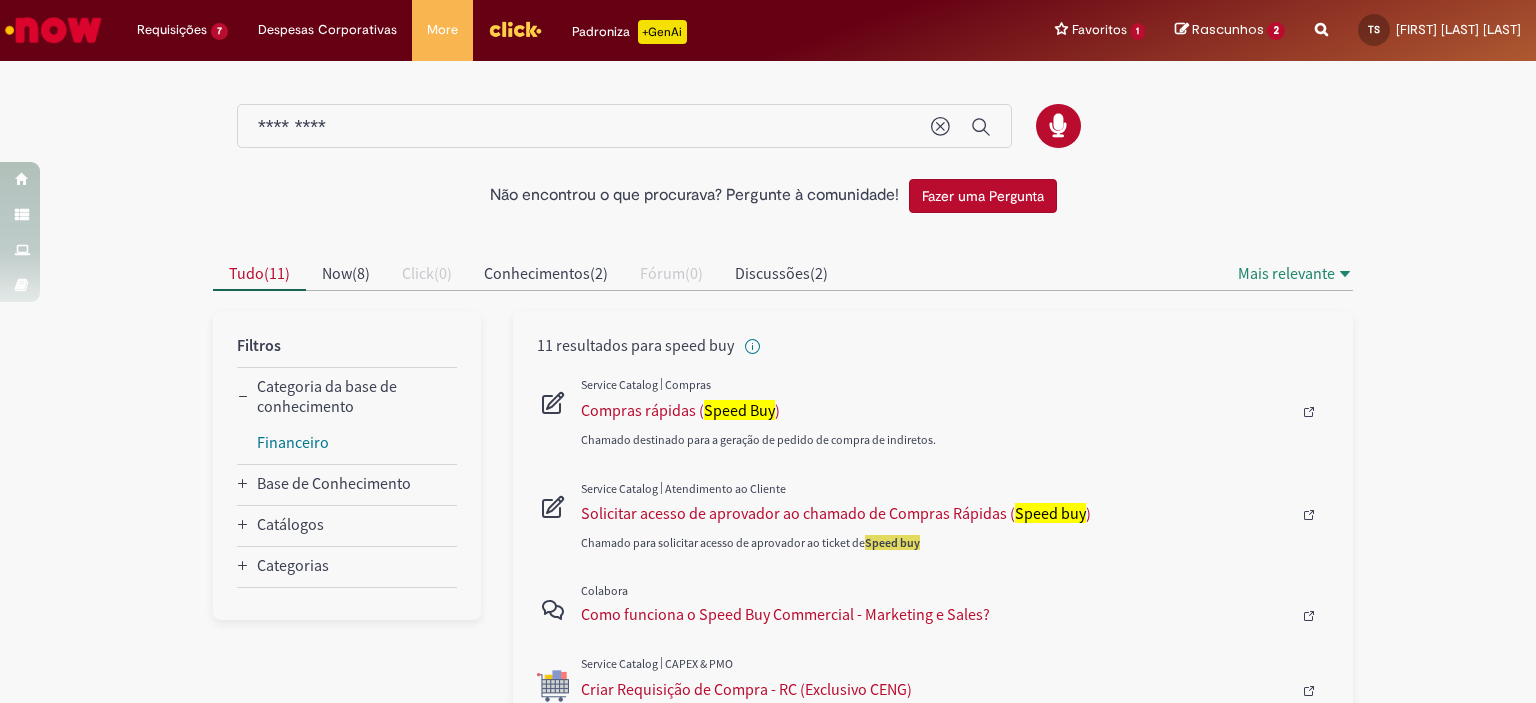 click on "Chamado destinado para a geração de pedido de compra de indiretos." at bounding box center [955, 414] 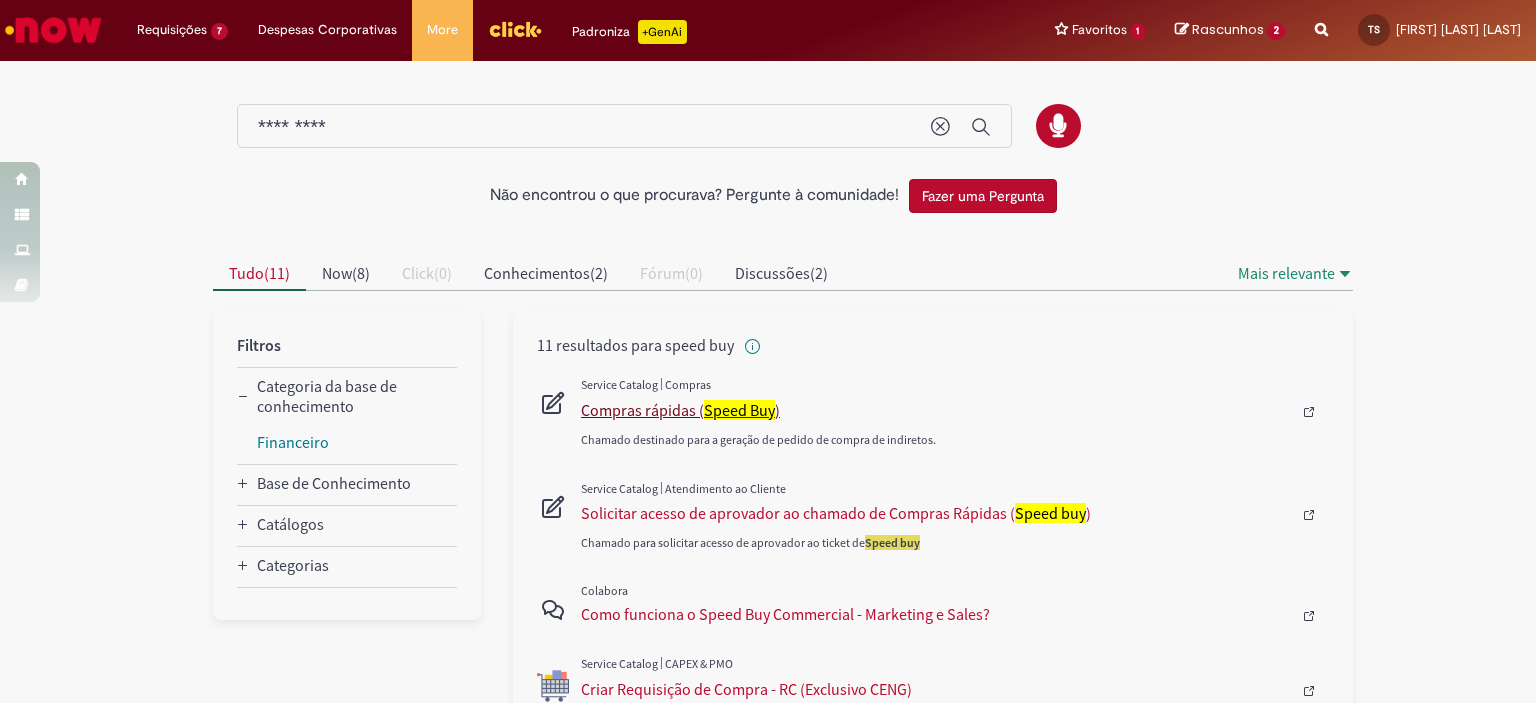 click on "Compras rápidas ( Speed Buy )" at bounding box center (936, 410) 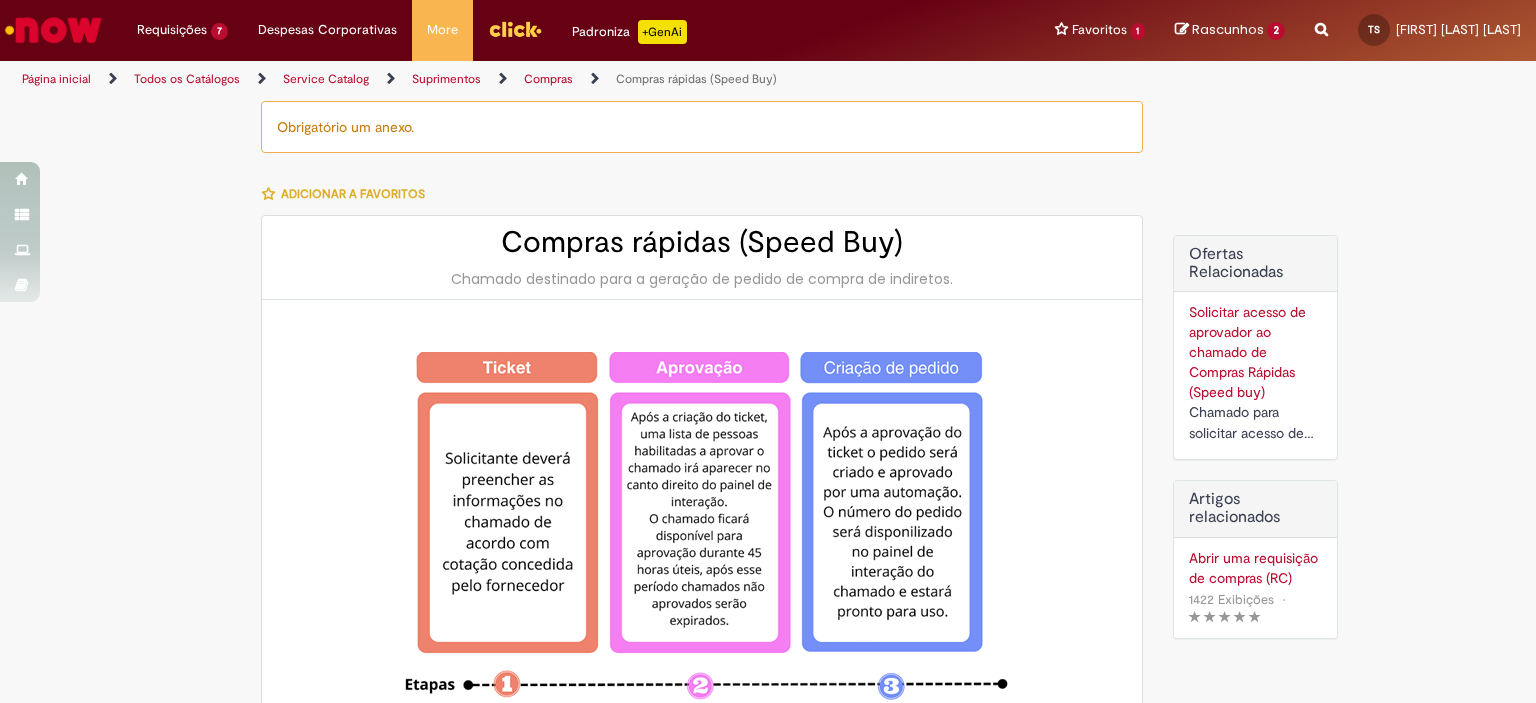 type on "********" 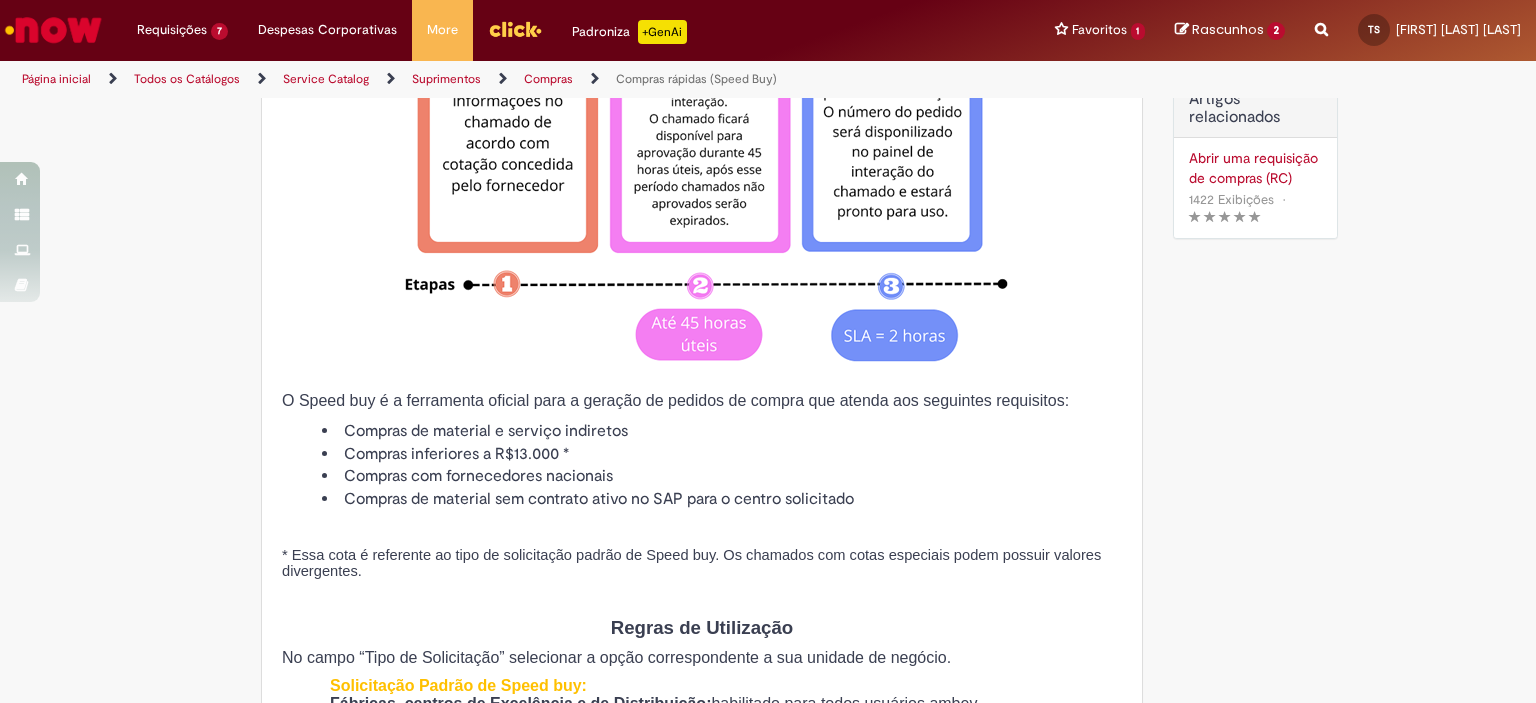 scroll, scrollTop: 700, scrollLeft: 0, axis: vertical 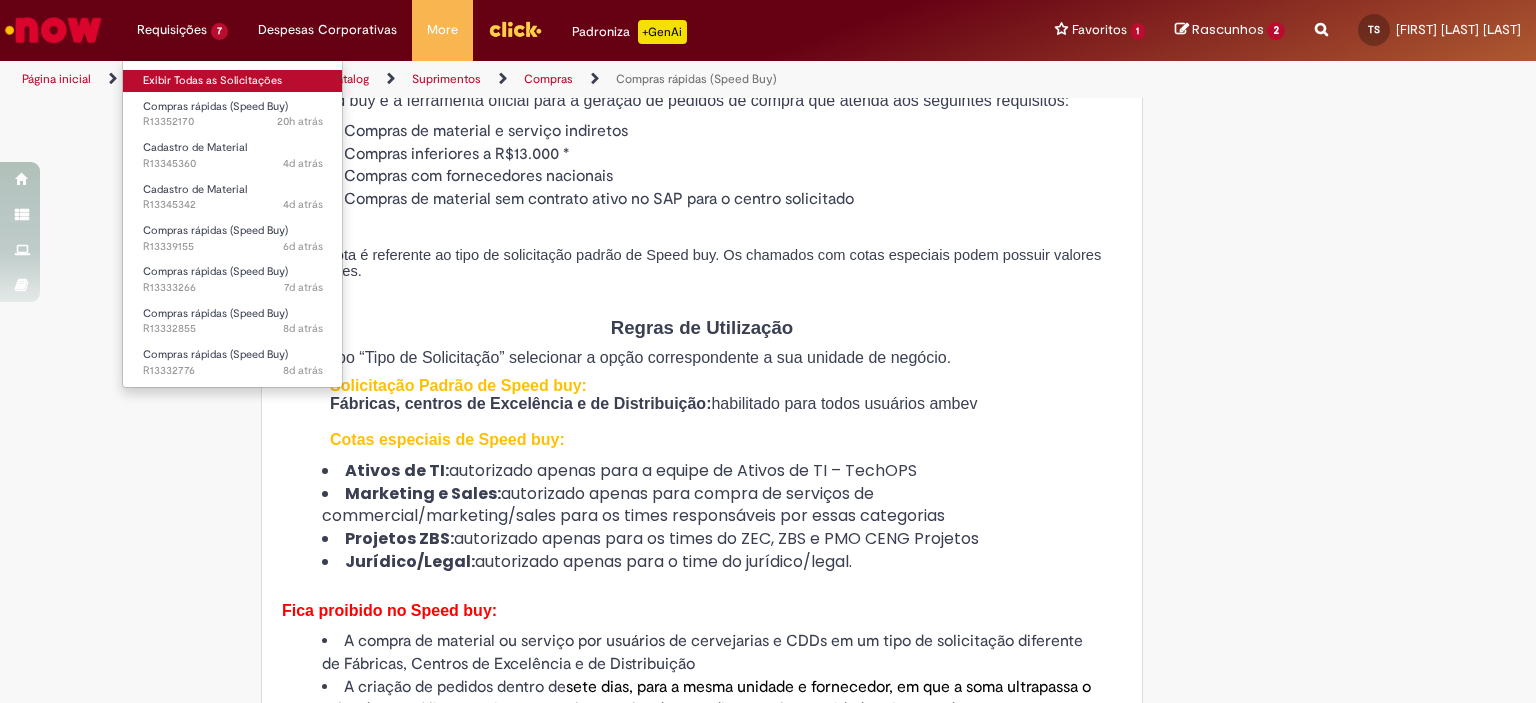 click on "Exibir Todas as Solicitações" at bounding box center (233, 81) 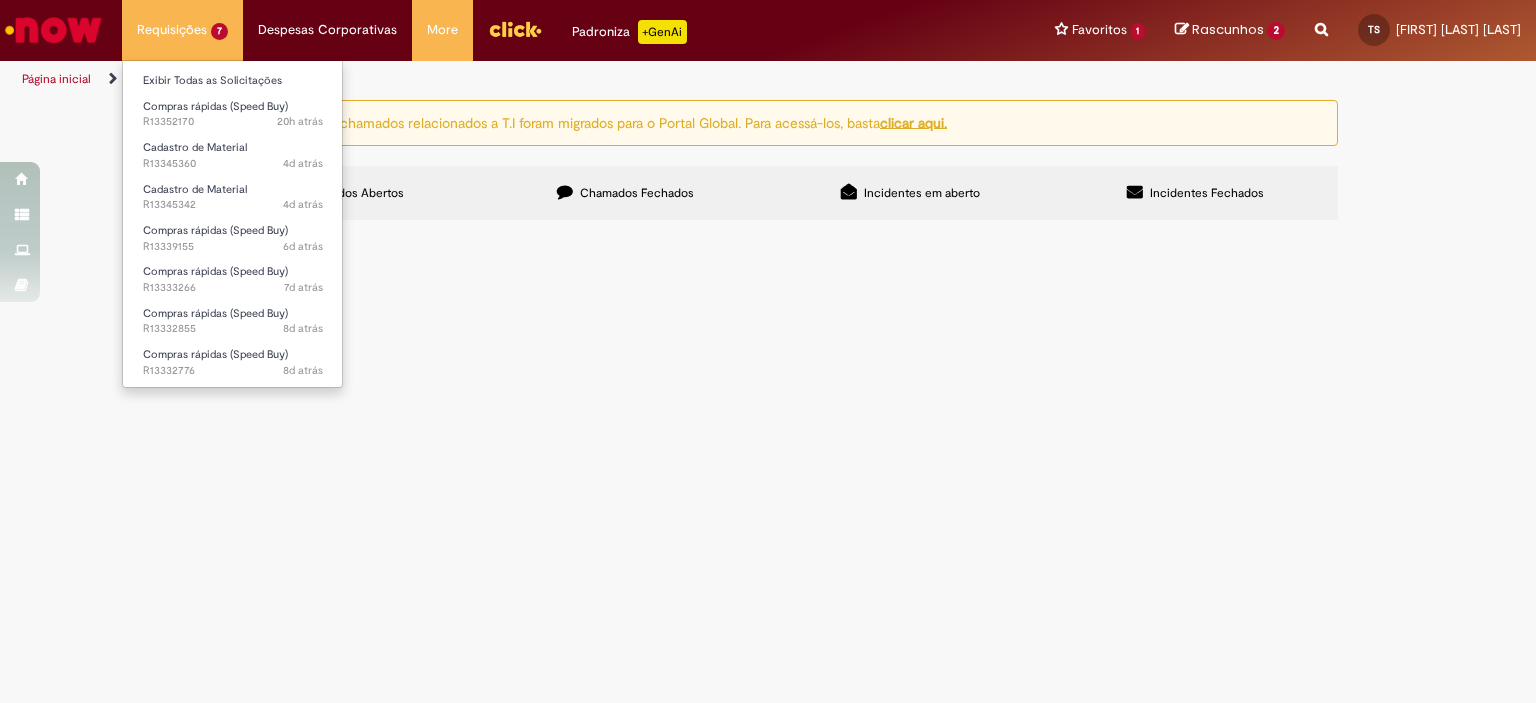 scroll, scrollTop: 0, scrollLeft: 0, axis: both 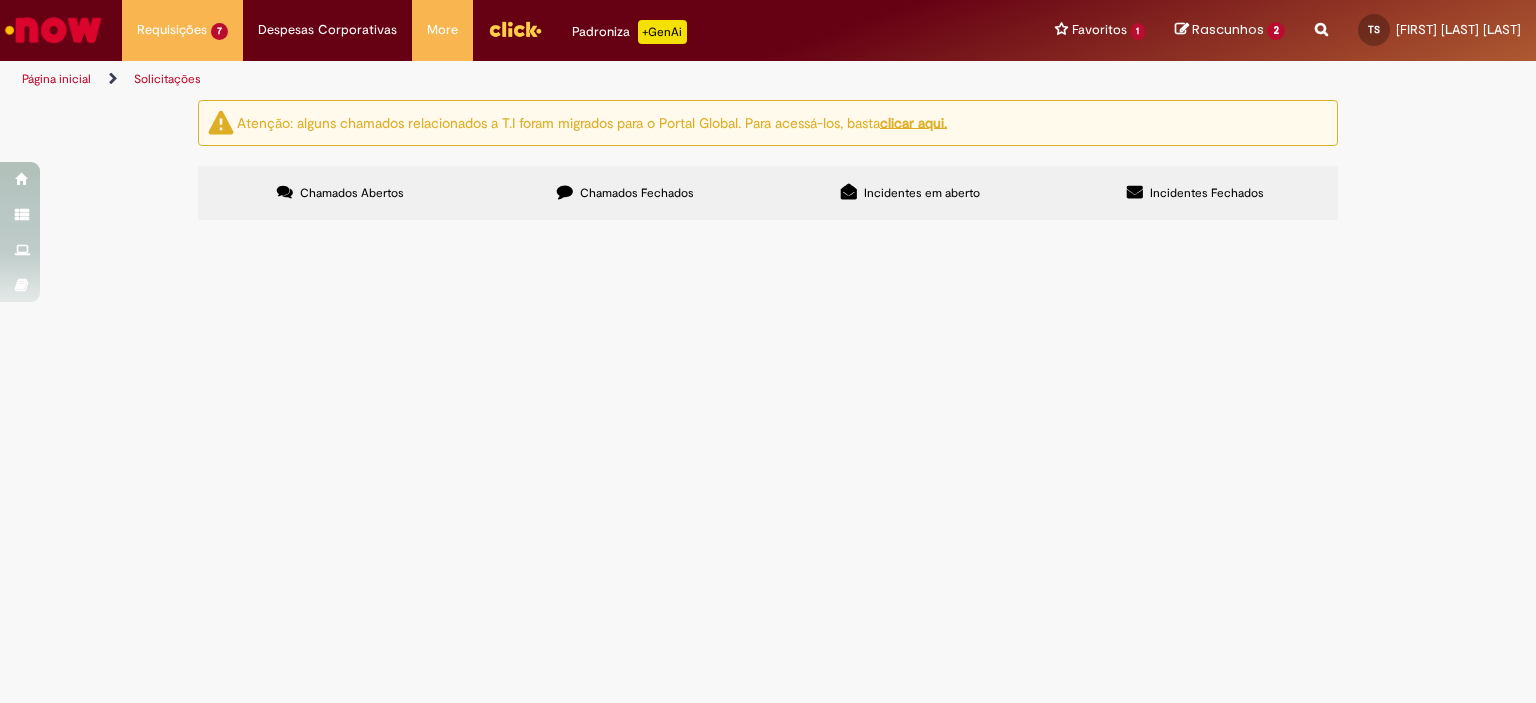 click on "Chamados Fechados" at bounding box center (625, 193) 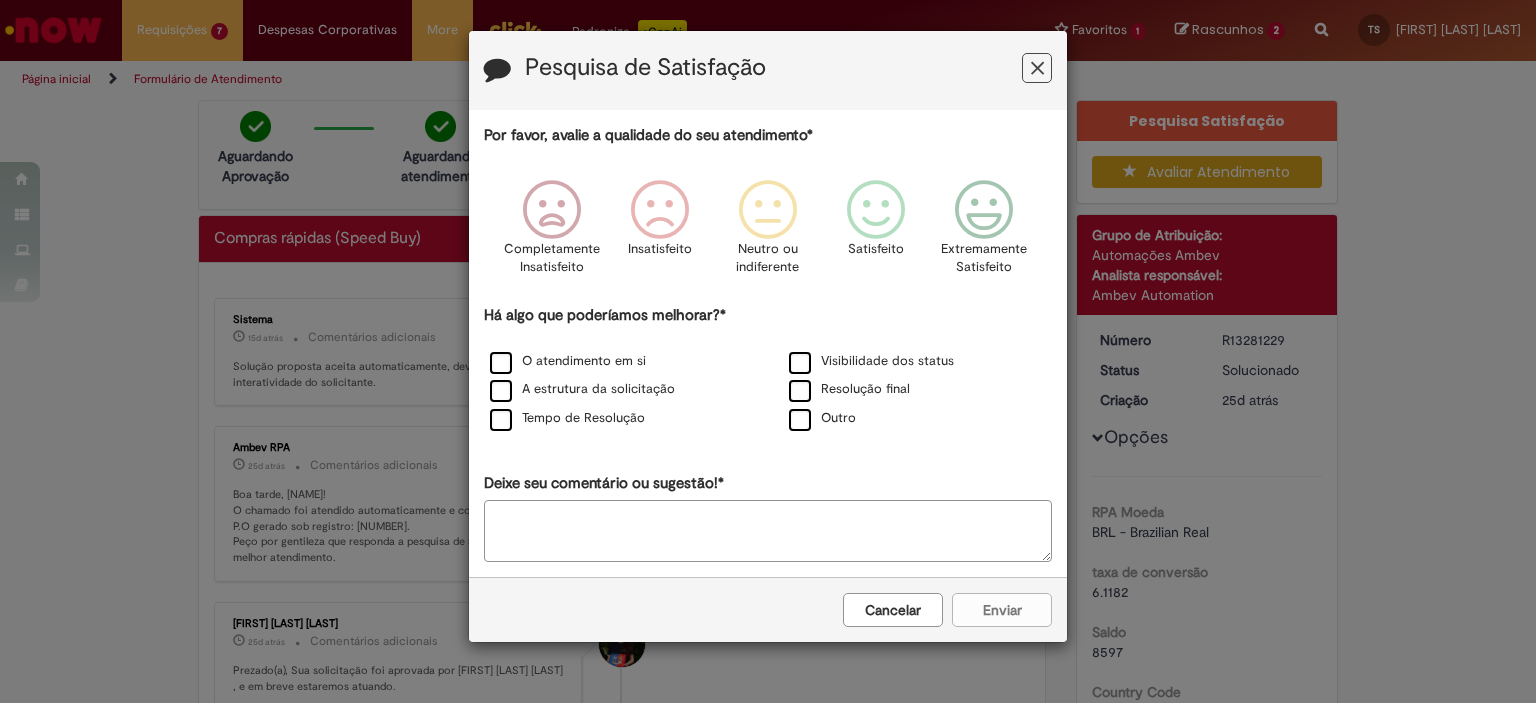 scroll, scrollTop: 115, scrollLeft: 0, axis: vertical 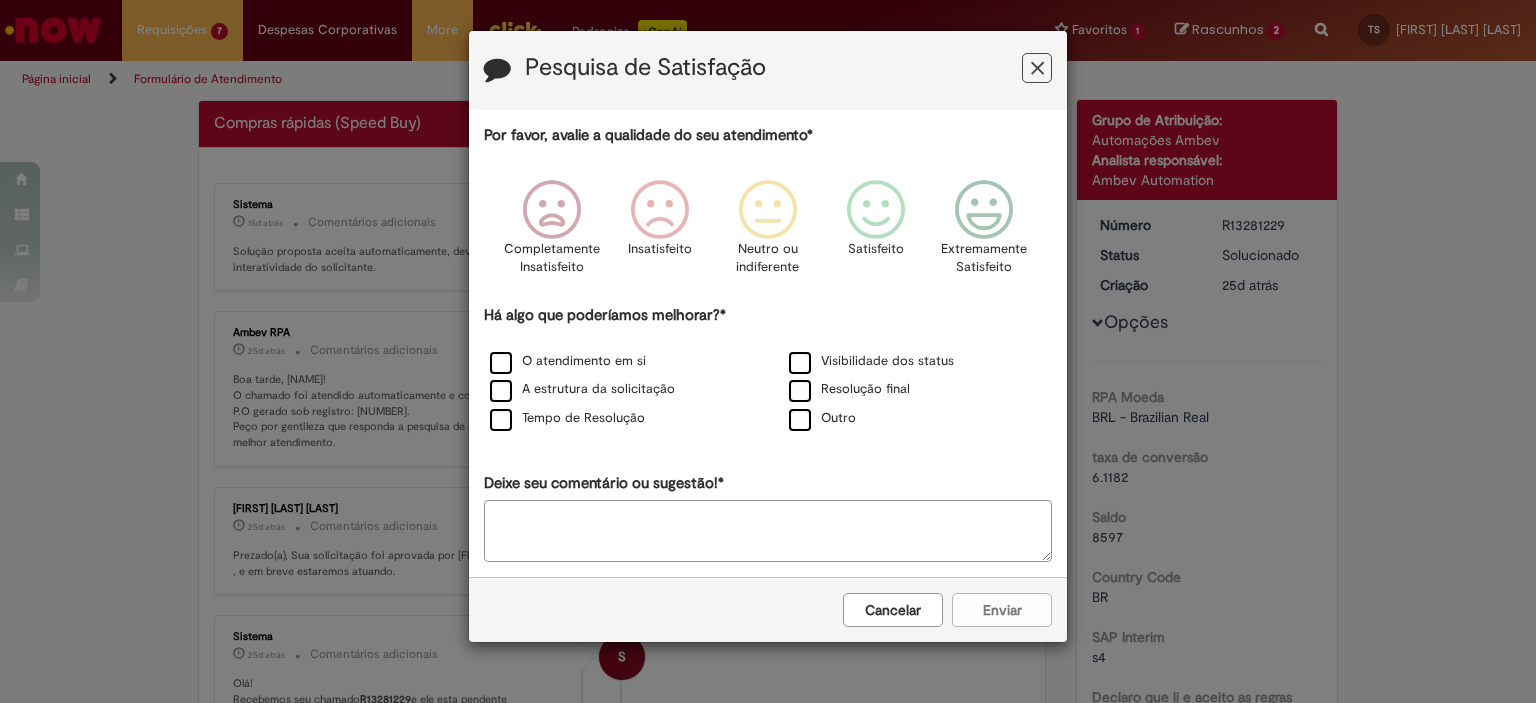 click on "Pesquisa de Satisfação" at bounding box center [768, 70] 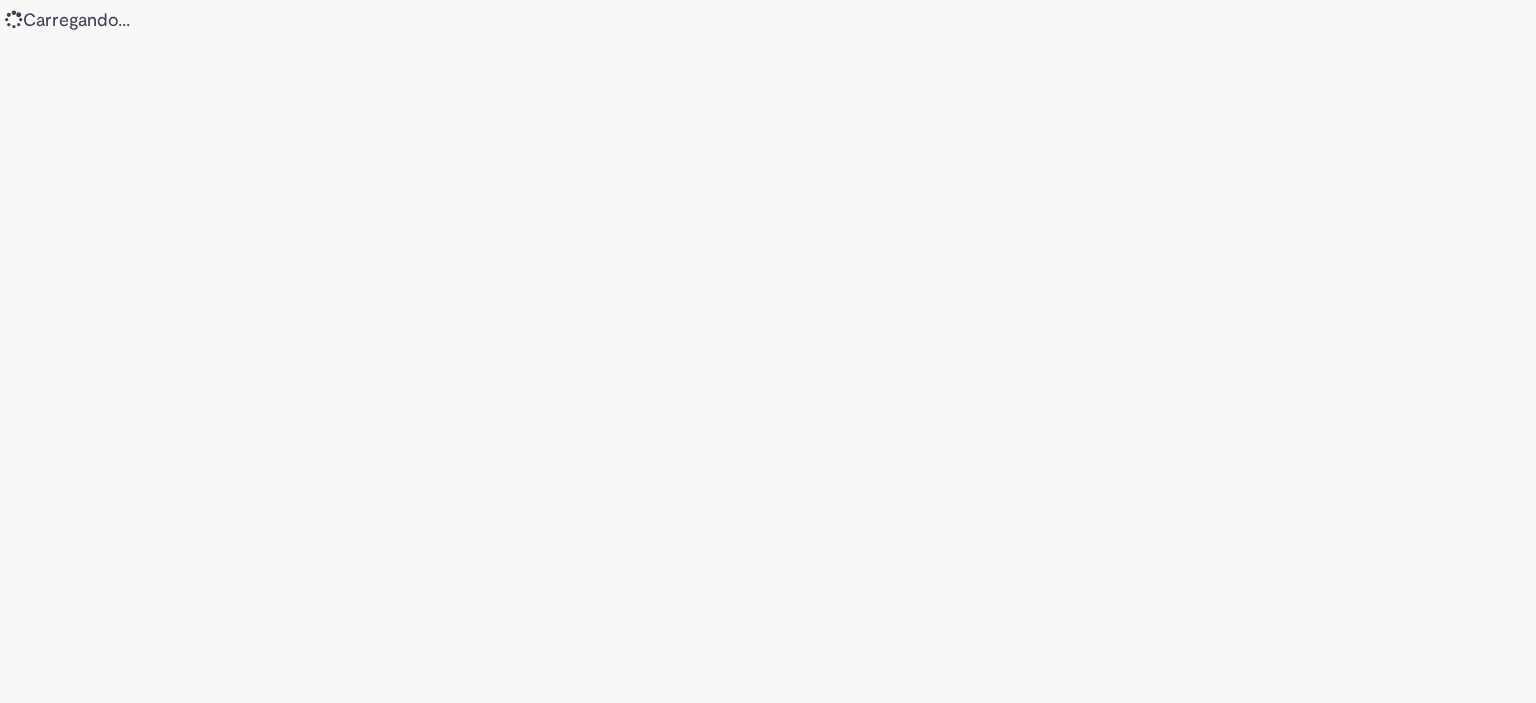 scroll, scrollTop: 0, scrollLeft: 0, axis: both 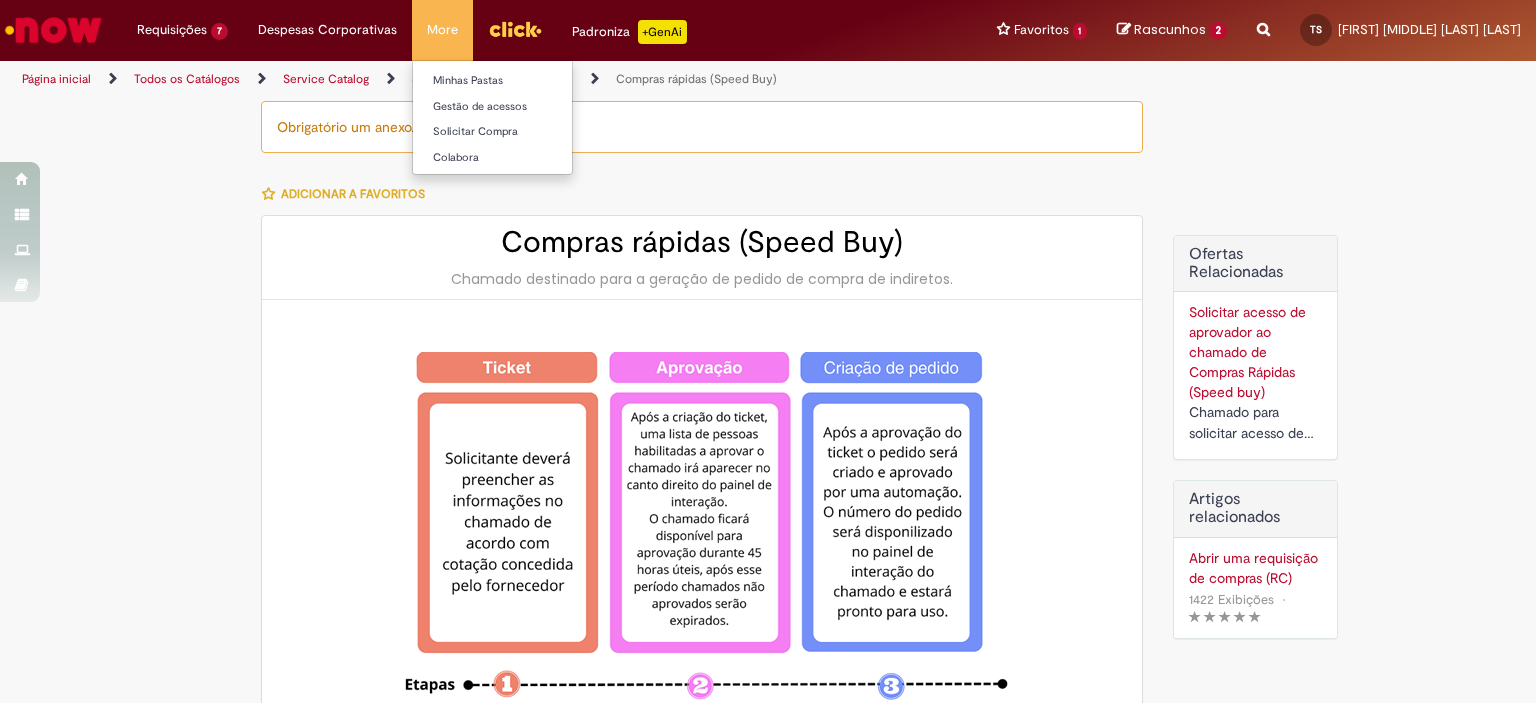 type on "********" 